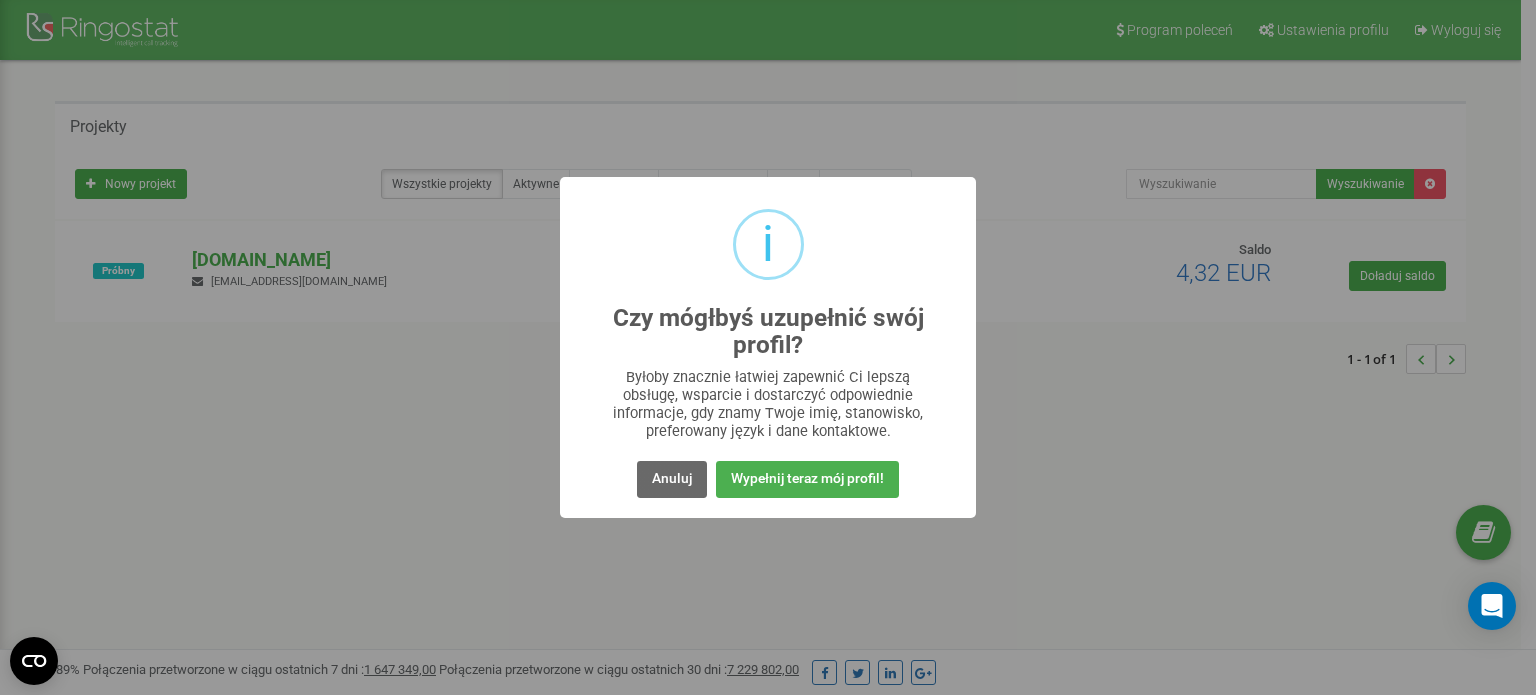 scroll, scrollTop: 0, scrollLeft: 0, axis: both 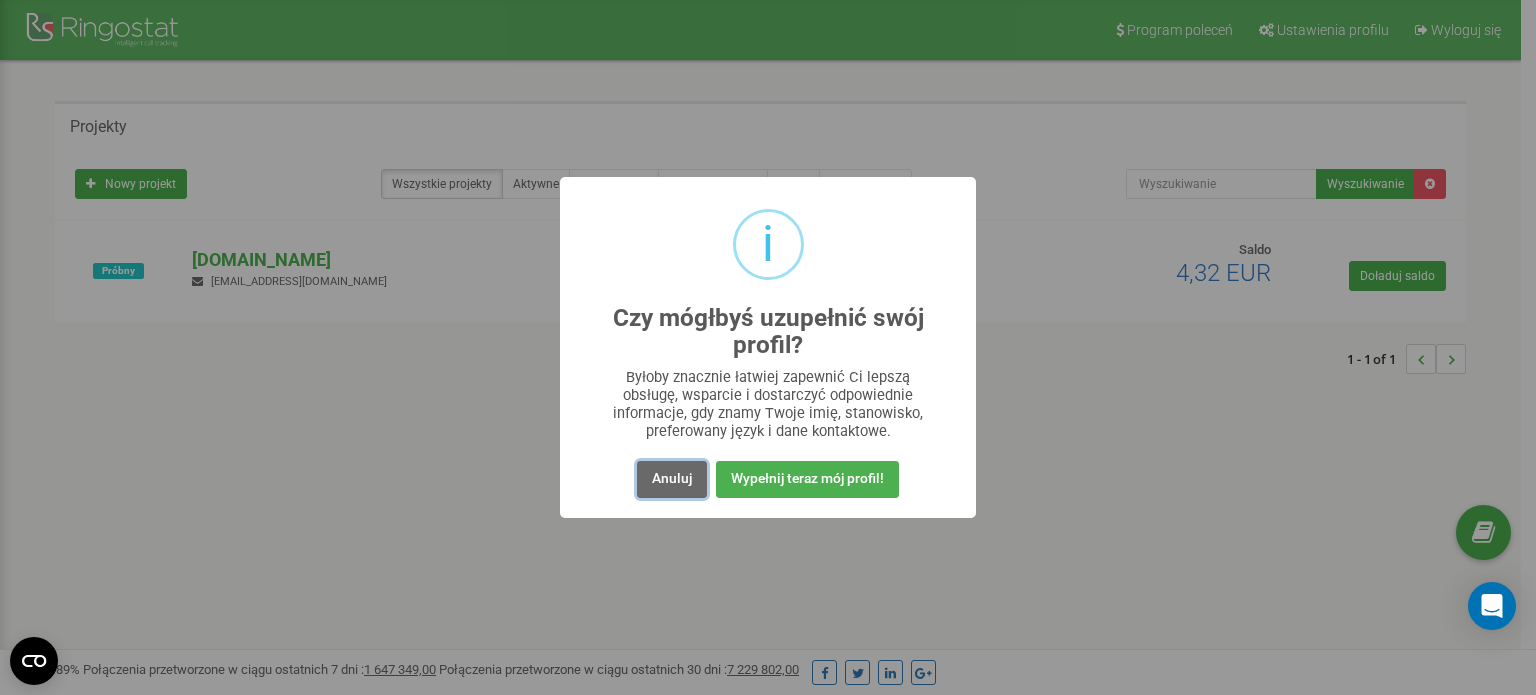 click on "Anuluj" at bounding box center (672, 479) 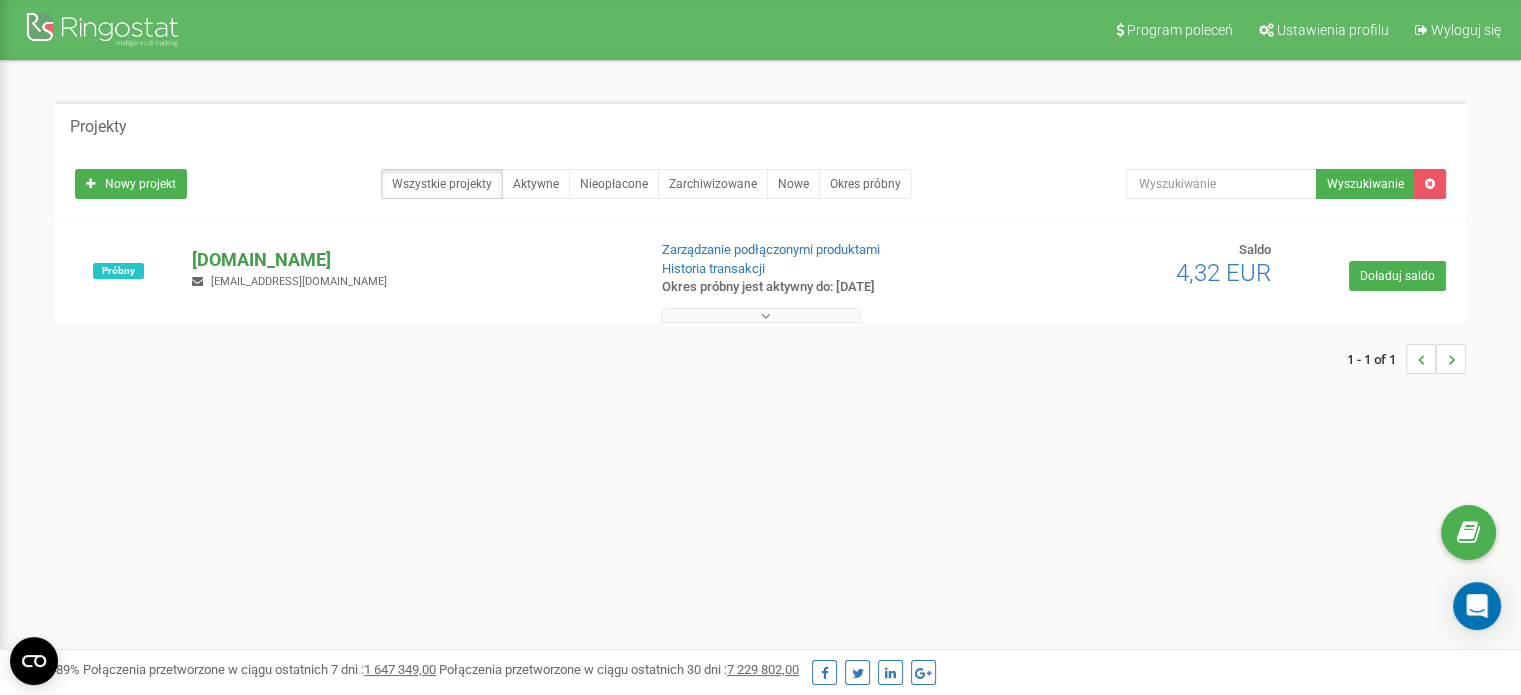 click on "[DOMAIN_NAME]" at bounding box center (410, 260) 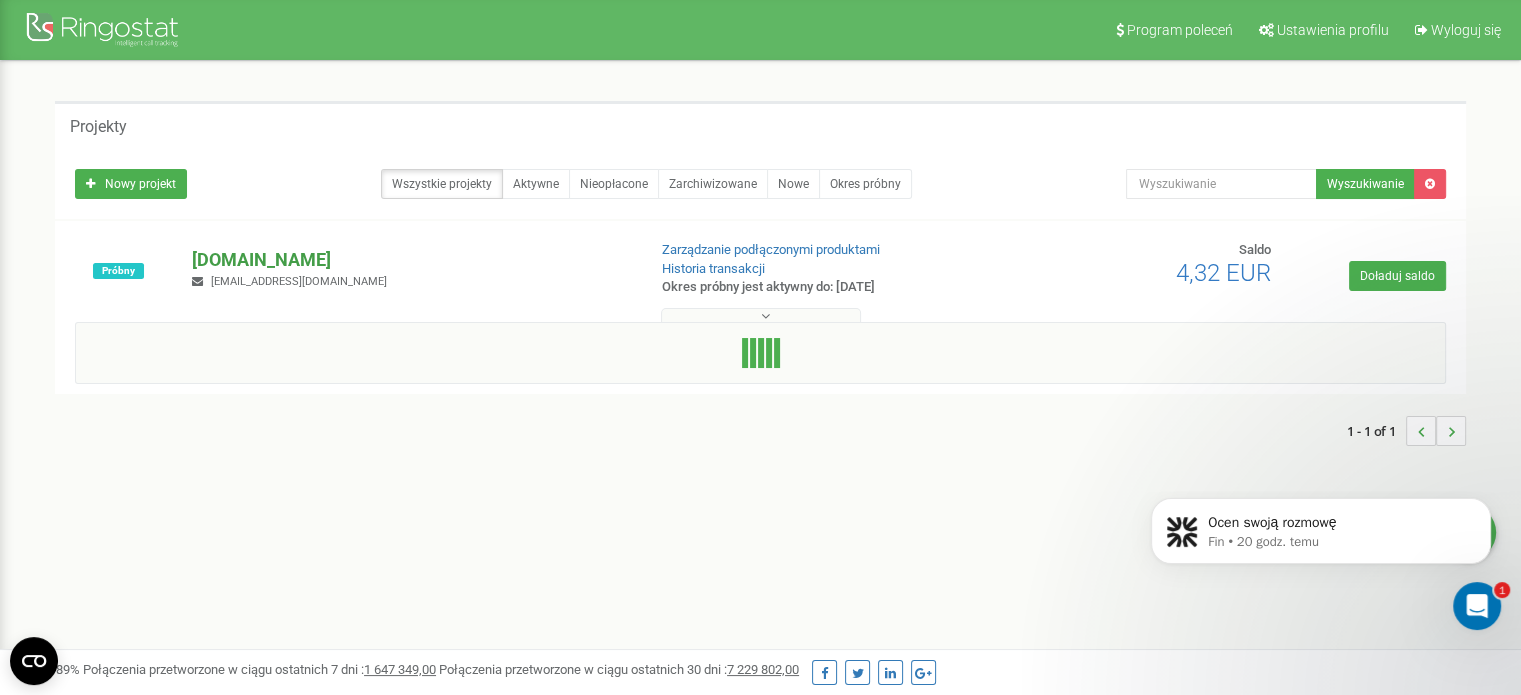 scroll, scrollTop: 0, scrollLeft: 0, axis: both 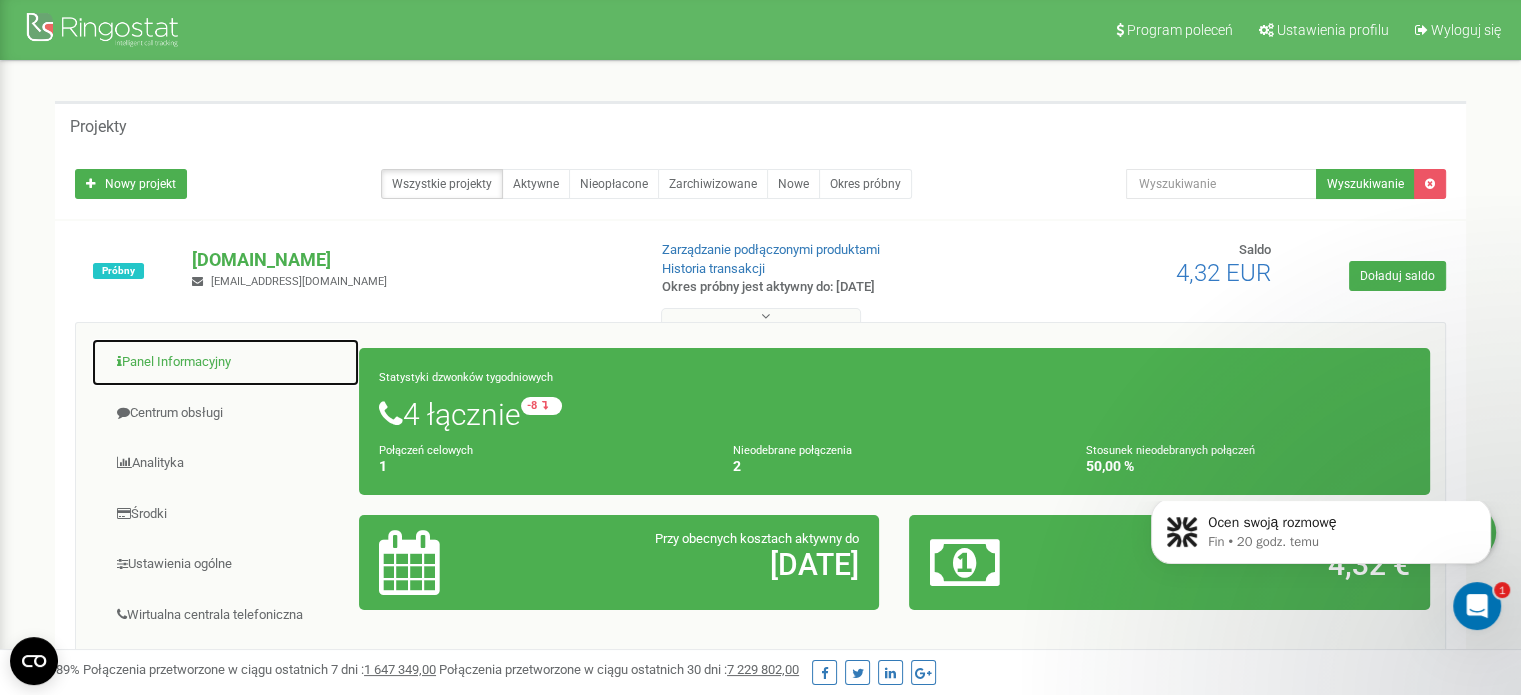 click on "Panel Informacyjny" at bounding box center (225, 362) 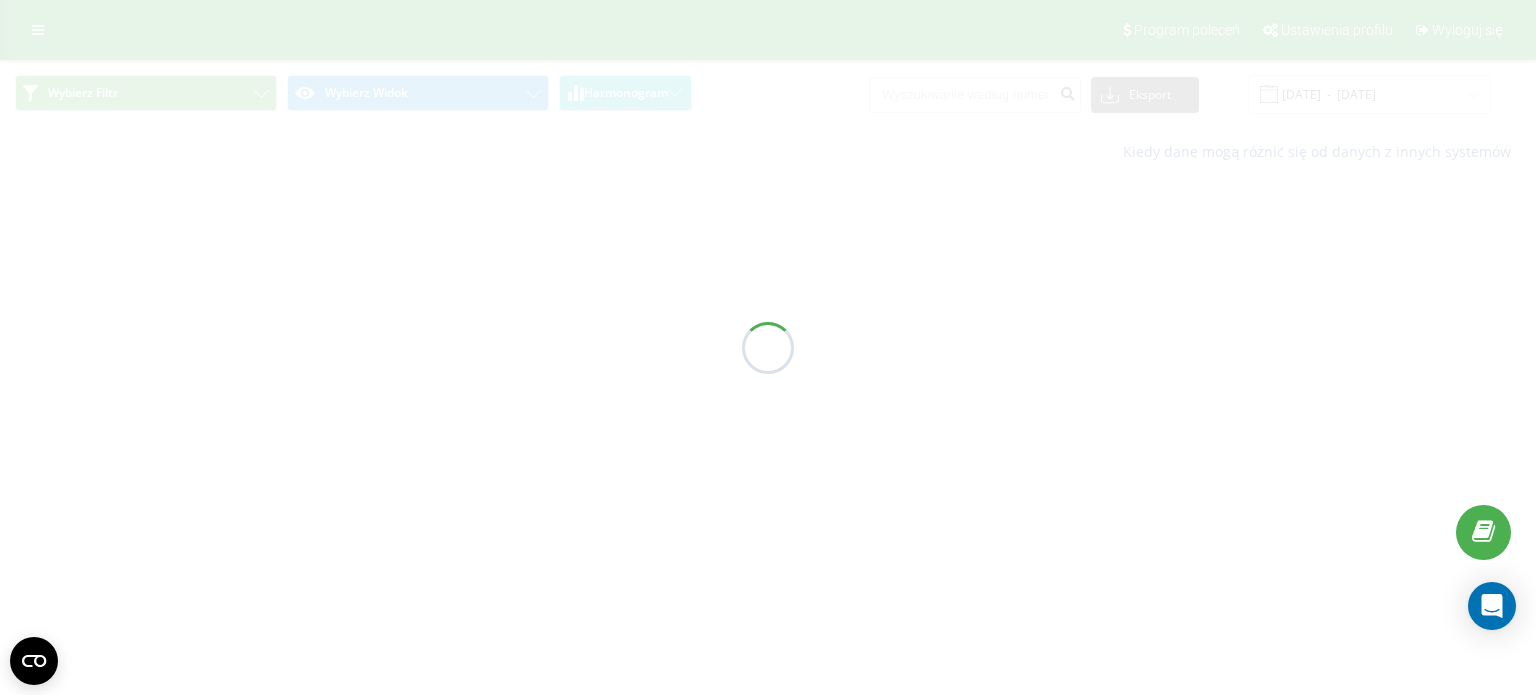 scroll, scrollTop: 0, scrollLeft: 0, axis: both 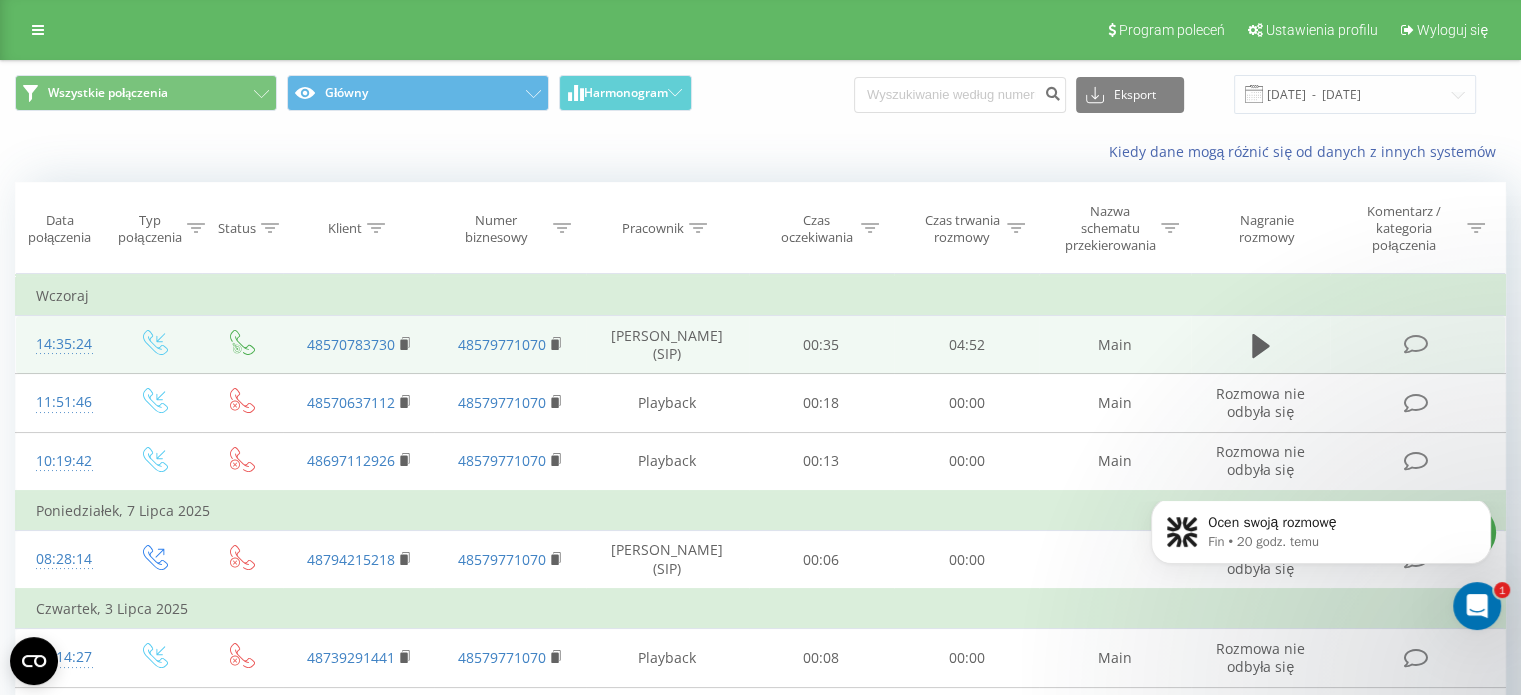 click at bounding box center [1415, 344] 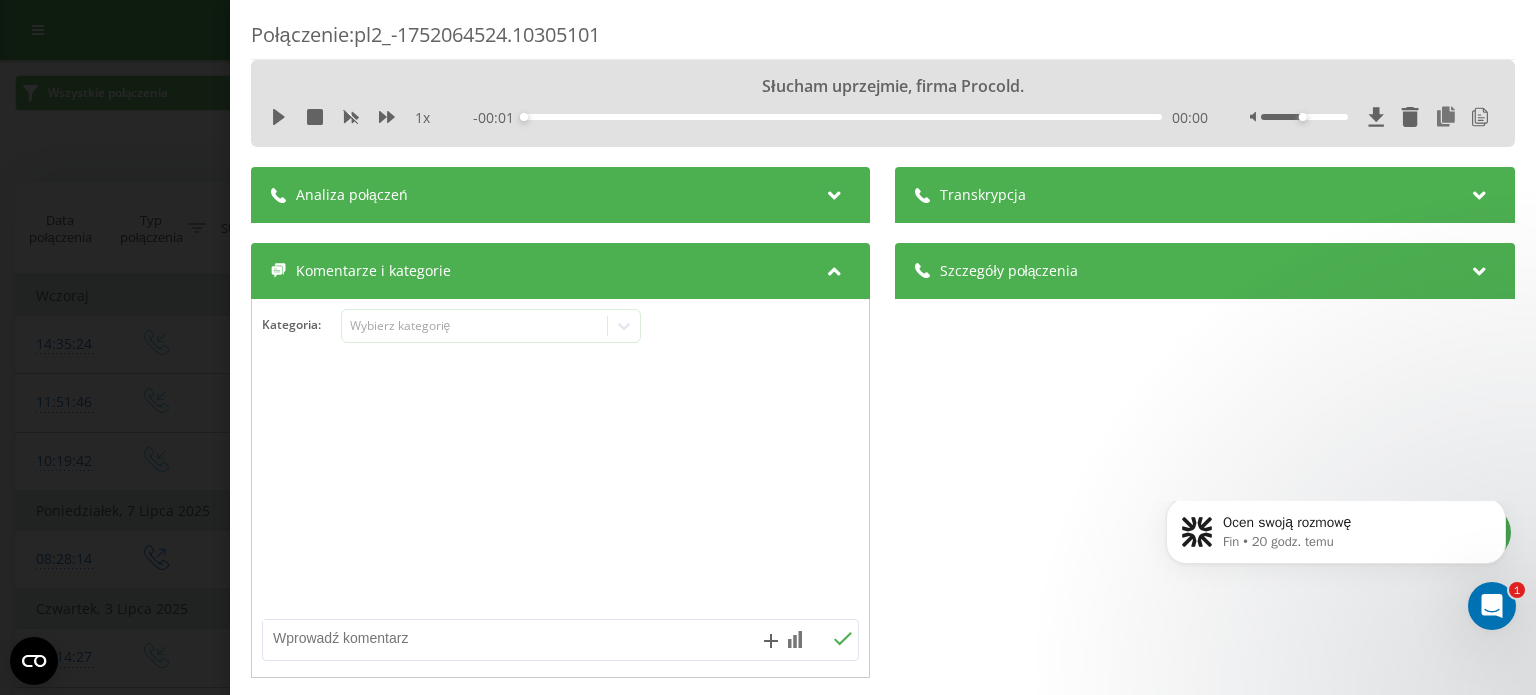 click on "Analiza połączeń" at bounding box center [560, 195] 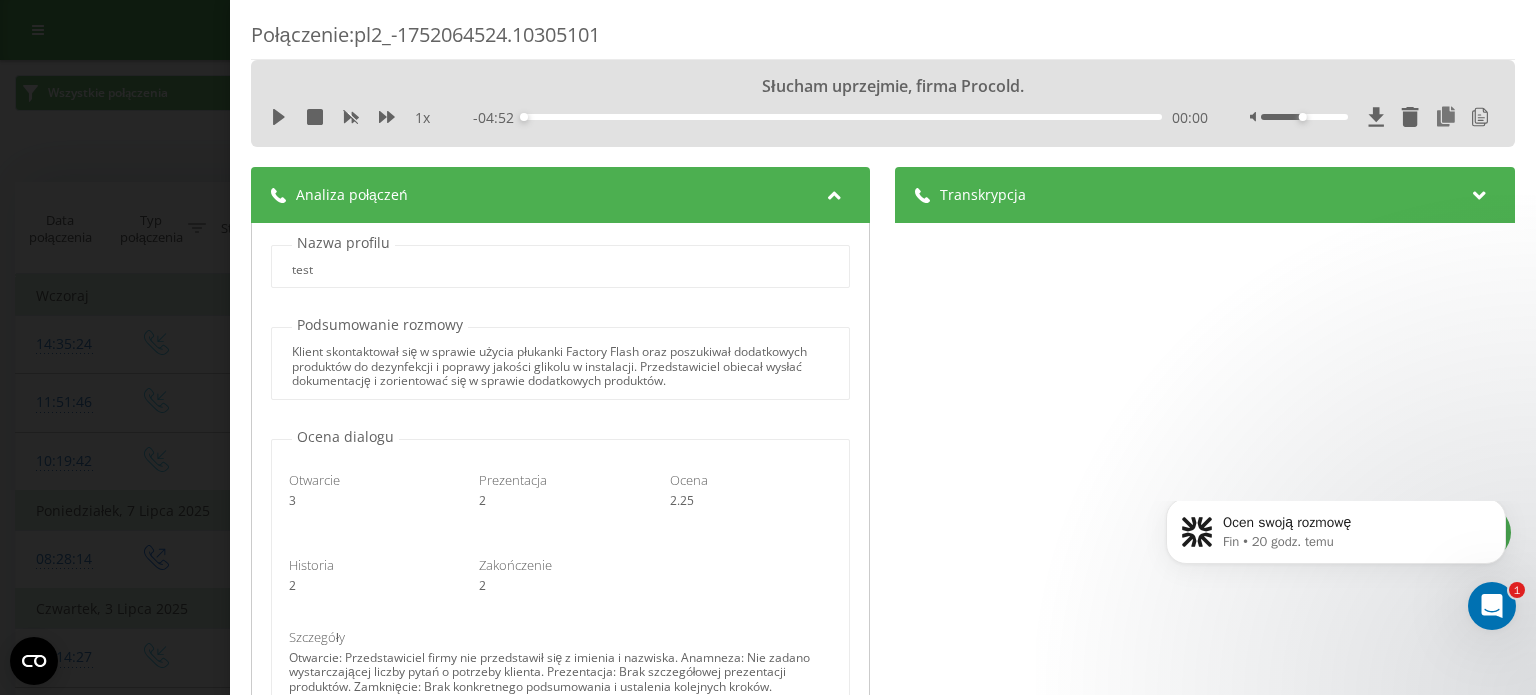 click on "Transkrypcja" at bounding box center (984, 195) 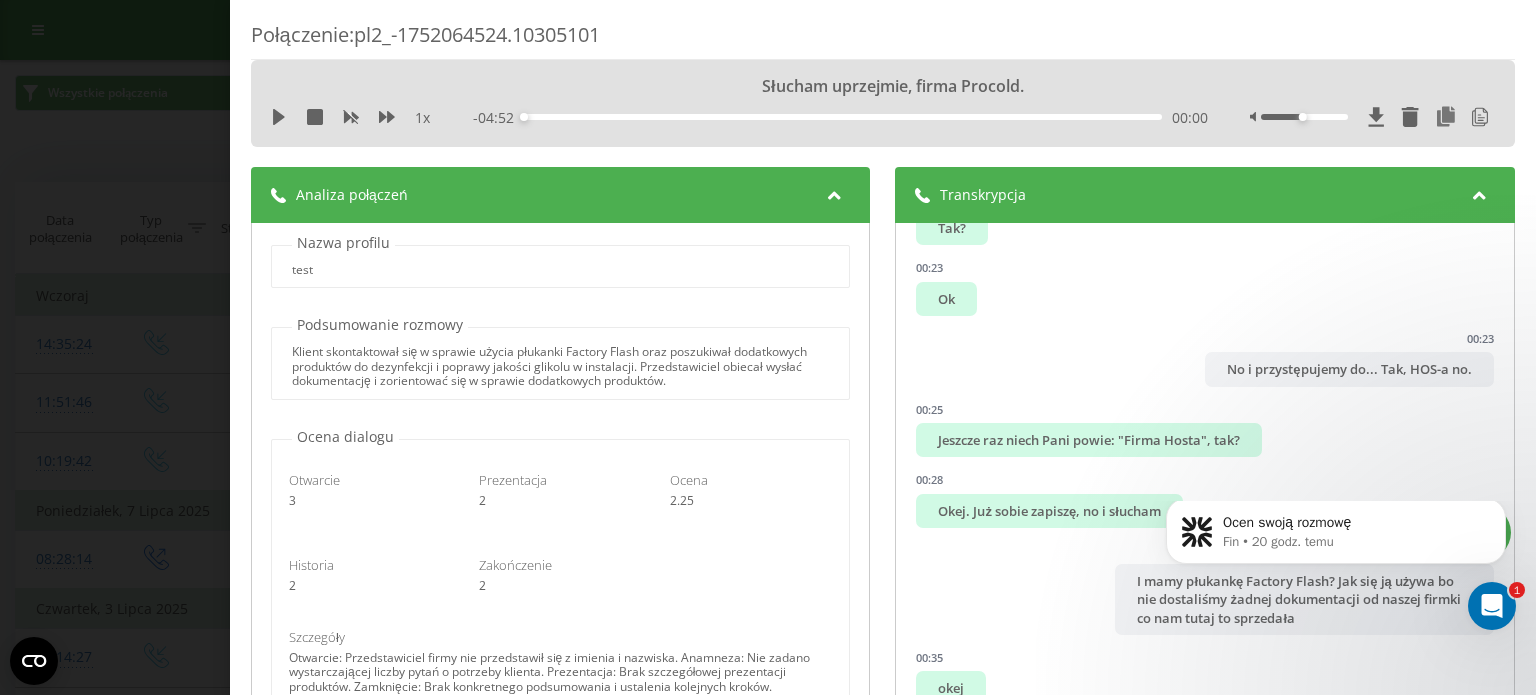 scroll, scrollTop: 276, scrollLeft: 0, axis: vertical 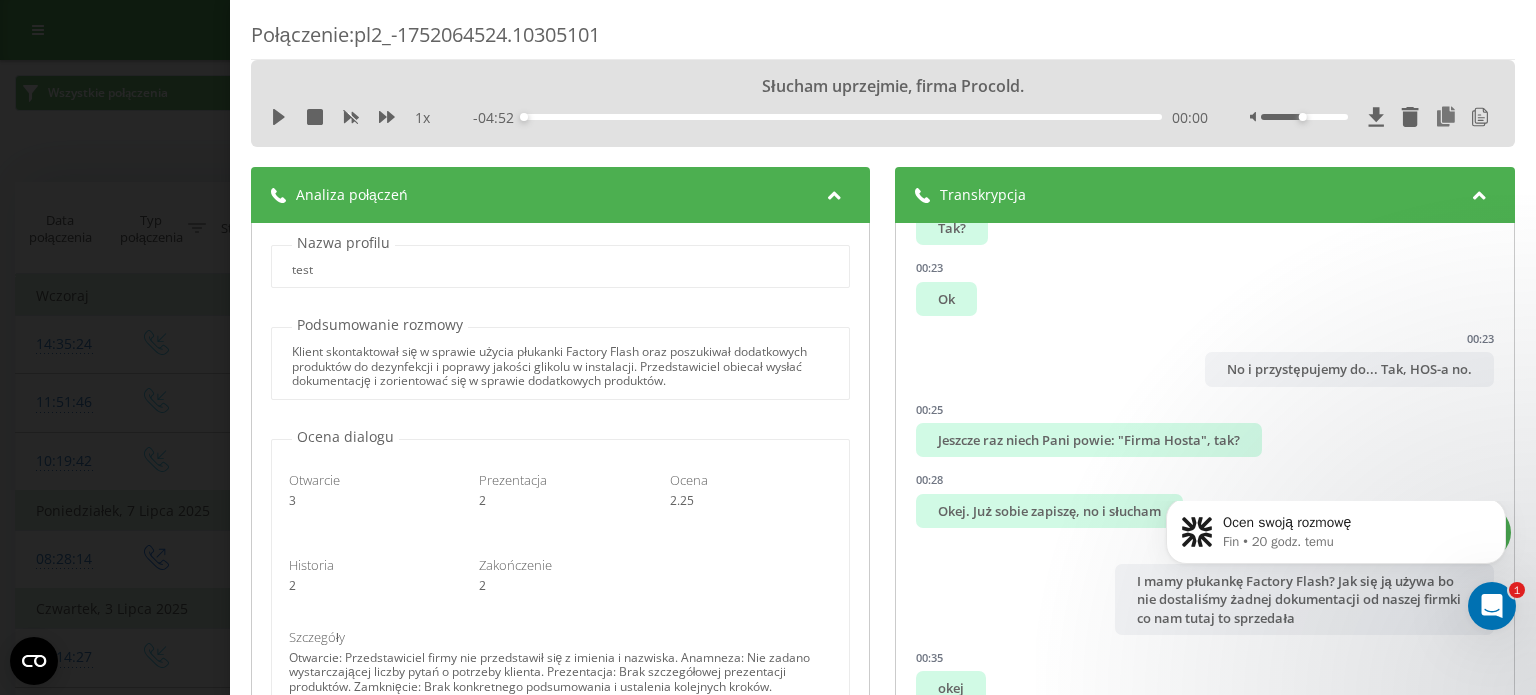 click on "Połączenie :  pl2_-1752064524.10305101 Słucham uprzejmie, firma Procold.   1 x  - 04:52 00:00   00:00   Transkrypcja 00:00 Słucham uprzejmie, firma Procold. 00:00 Witam, dzień dobry. Chciałbym się przedstawić: [PERSON_NAME] Hybsch firma HOSTA No przed jakich tam pośredników zakupiliśmy od Państwa taki płyn - pukankę Factor Flash Próbuję tutaj dodzwonięć na Pomorskie ale nikt nie odbiera do Pana Kamila 00:18 Tak? 00:23 Ok 00:23 No i przystępujemy do... Tak, HOS-a no. 00:25 Jeszcze raz niech Pani powie: "Firma Hosta", tak? 00:28 Okej. Już sobie zapiszę, no i słucham 00:33 I mamy płukankę Factory Flash? Jak się ją używa bo nie dostaliśmy żadnej dokumentacji od naszej firmki co nam tutaj to sprzedała 00:35 okej 00:43 OK a to jest wyrób gotowy czy w formie koncentratu? 00:44 Wie Pan co to jest tak wyrób chyba gotowy, nie? A nie koncentrat przepraszam. Koncentrat to jest no 00:47 koncentrat, no to najlepiej 00:55 No 00:58 01:04 01:08 OK? Tak oczywiście! 01:10 01:11 01:20 01:31 3" at bounding box center (768, 347) 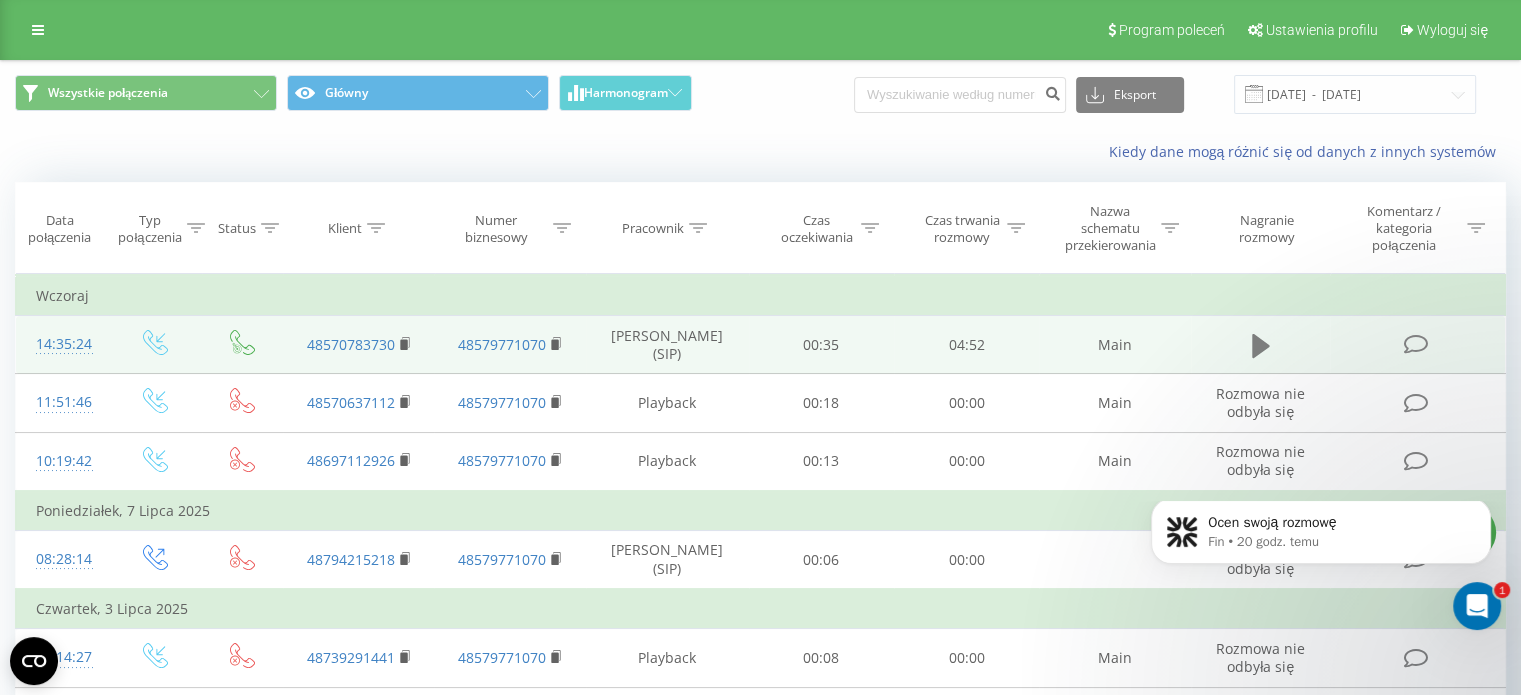 click 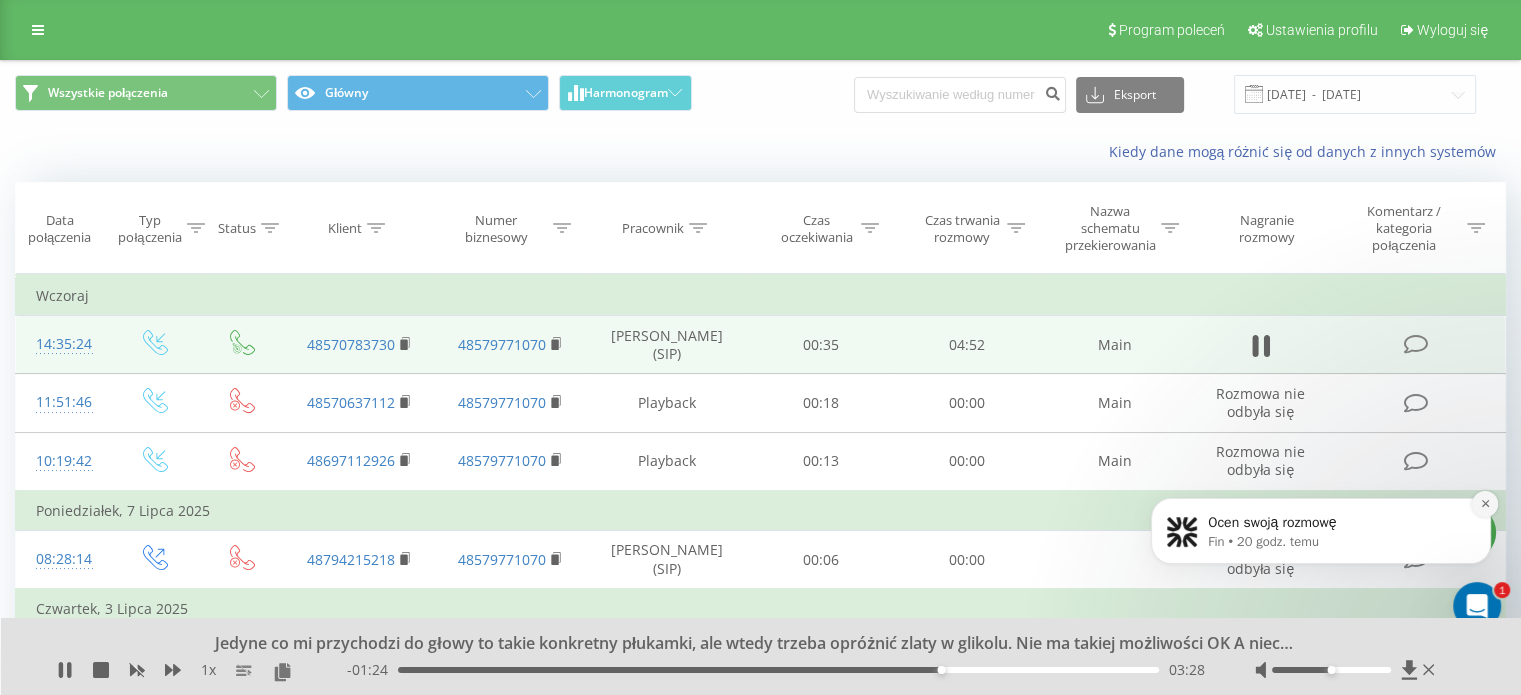 click at bounding box center [1485, 504] 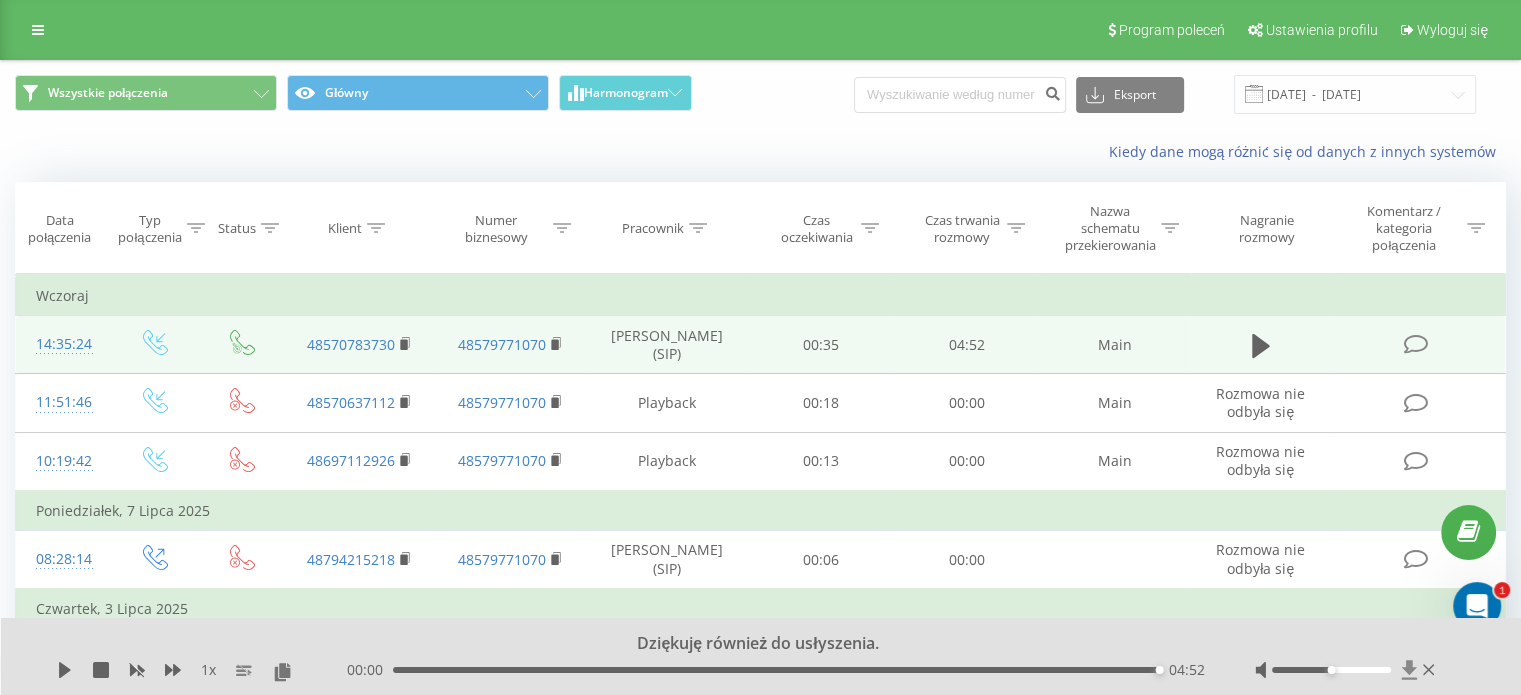 click 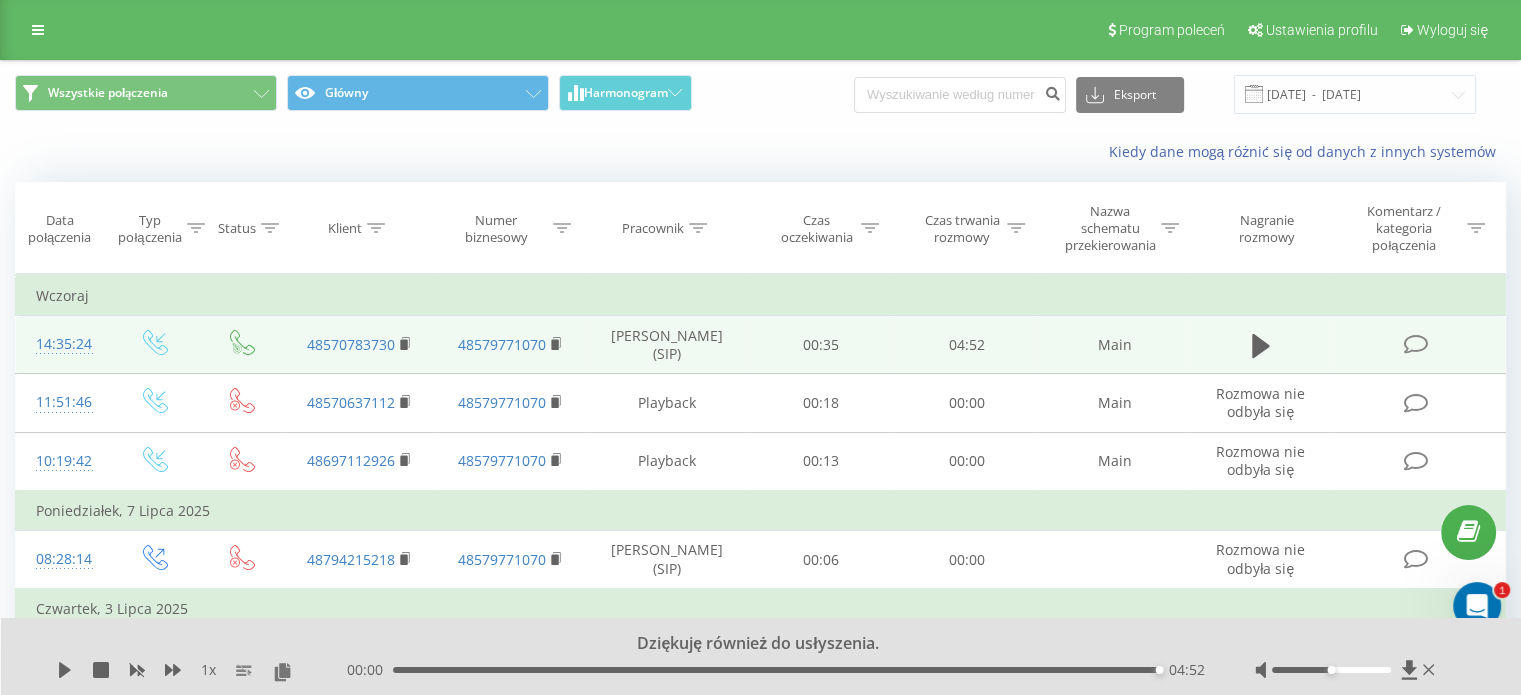 click at bounding box center (1415, 344) 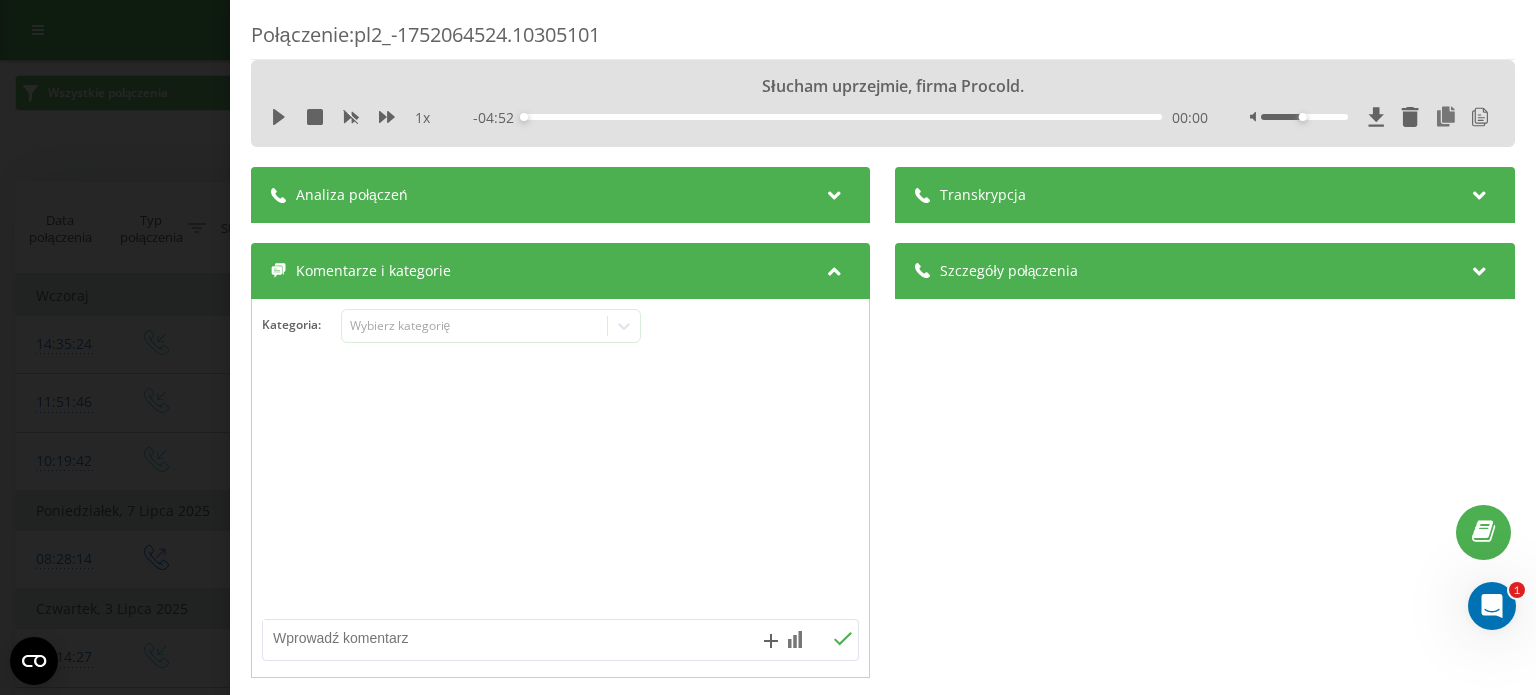 click at bounding box center (835, 192) 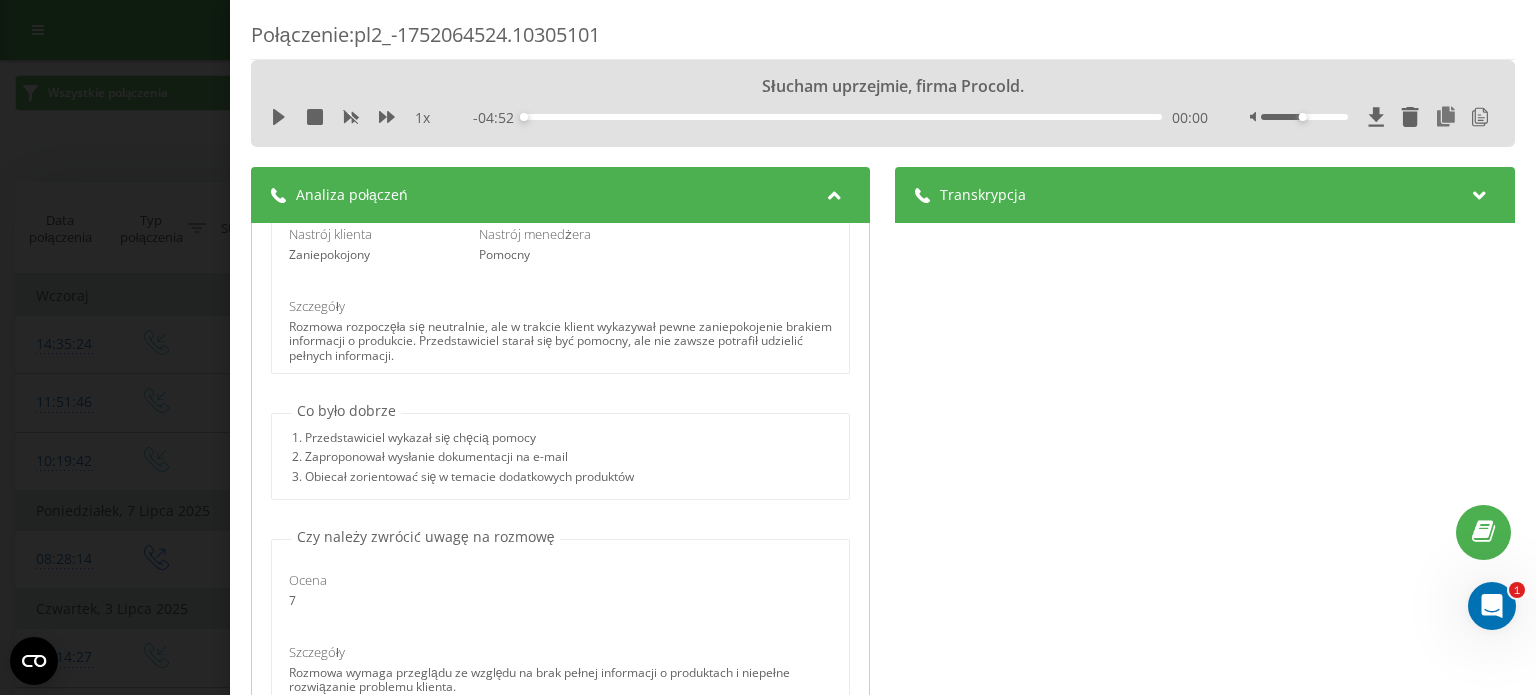 scroll, scrollTop: 557, scrollLeft: 0, axis: vertical 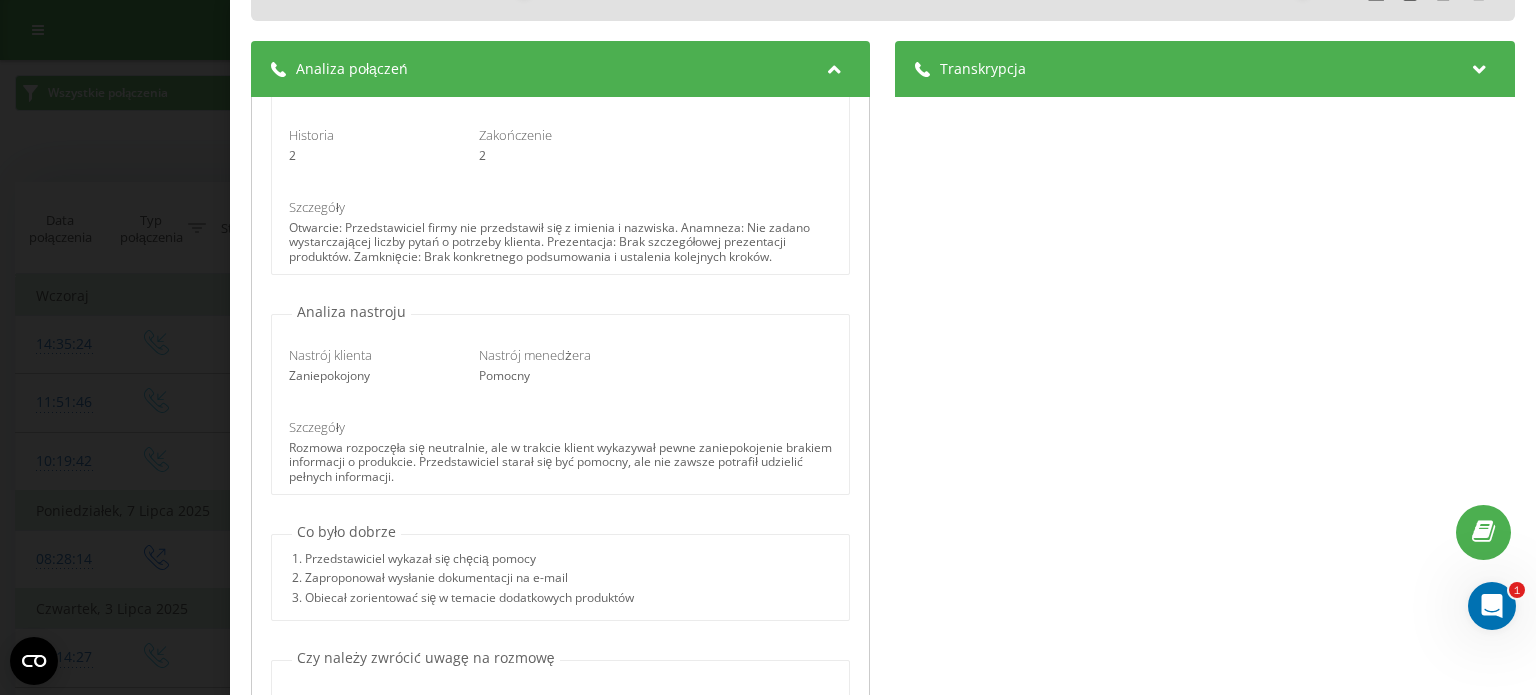 click on "Transkrypcja" at bounding box center (984, 69) 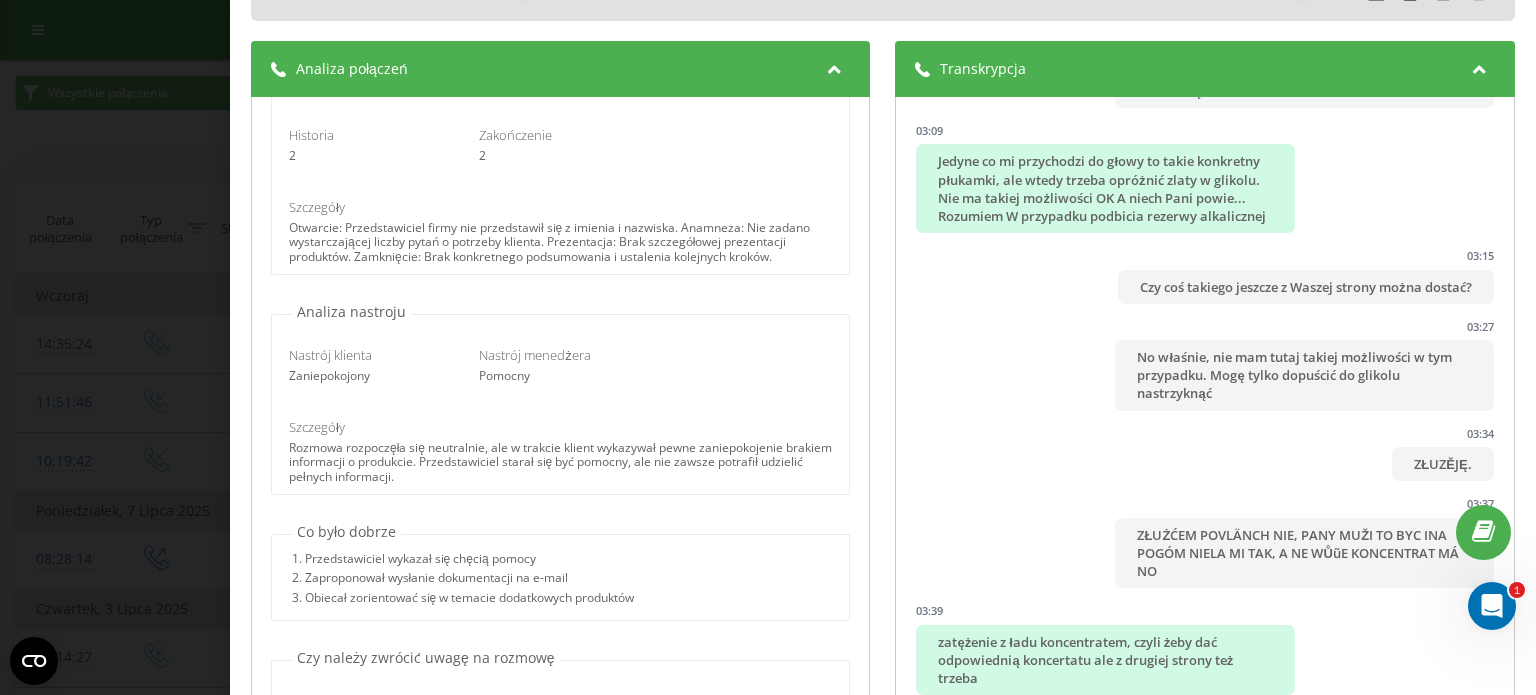 scroll, scrollTop: 4181, scrollLeft: 0, axis: vertical 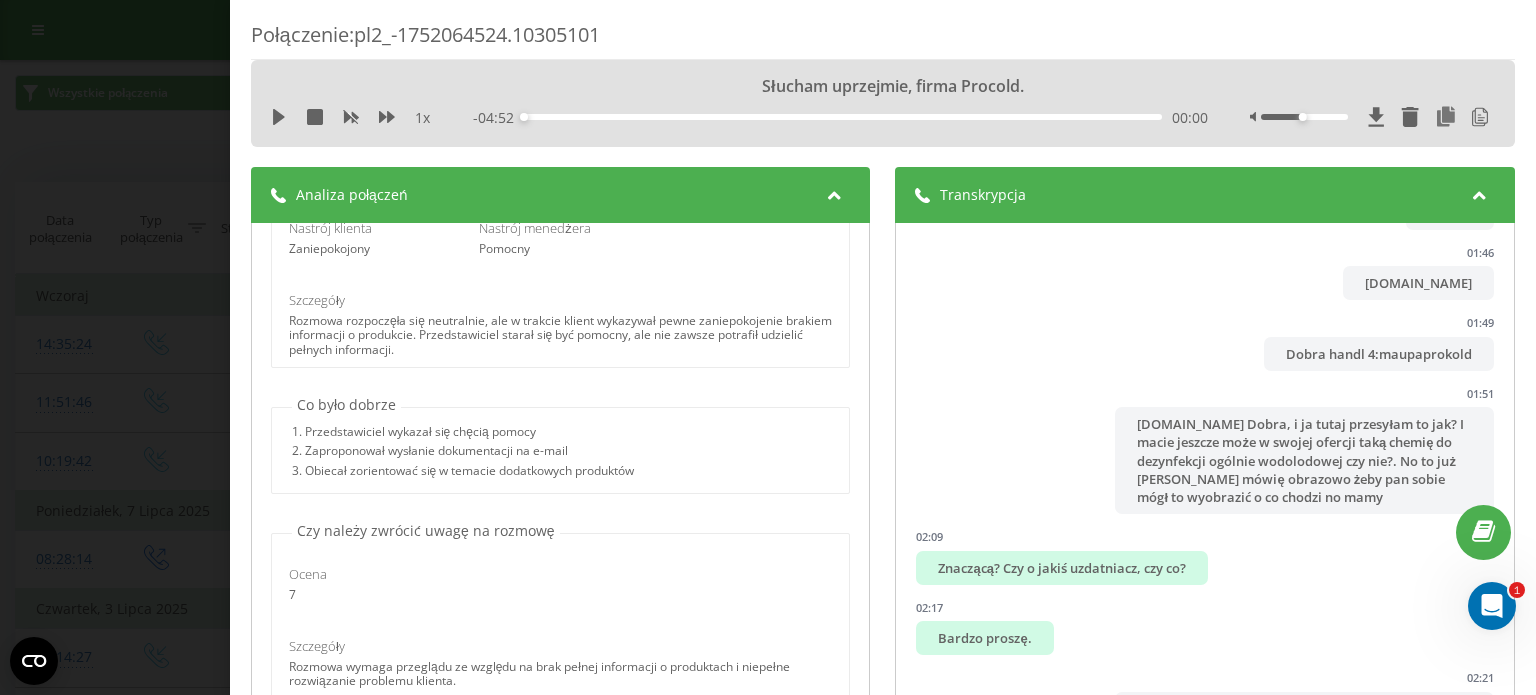 click on "Połączenie :  pl2_-1752064524.10305101 Słucham uprzejmie, firma Procold.   1 x  - 04:52 00:00   00:00   Transkrypcja 00:00 Słucham uprzejmie, firma Procold. 00:00 Witam, dzień dobry. Chciałbym się przedstawić: [PERSON_NAME] Hybsch firma HOSTA No przed jakich tam pośredników zakupiliśmy od Państwa taki płyn - pukankę Factor Flash Próbuję tutaj dodzwonięć na Pomorskie ale nikt nie odbiera do Pana Kamila 00:18 Tak? 00:23 Ok 00:23 No i przystępujemy do... Tak, HOS-a no. 00:25 Jeszcze raz niech Pani powie: "Firma Hosta", tak? 00:28 Okej. Już sobie zapiszę, no i słucham 00:33 I mamy płukankę Factory Flash? Jak się ją używa bo nie dostaliśmy żadnej dokumentacji od naszej firmki co nam tutaj to sprzedała 00:35 okej 00:43 OK a to jest wyrób gotowy czy w formie koncentratu? 00:44 Wie Pan co to jest tak wyrób chyba gotowy, nie? A nie koncentrat przepraszam. Koncentrat to jest no 00:47 koncentrat, no to najlepiej 00:55 No 00:58 01:04 01:08 OK? Tak oczywiście! 01:10 01:11 01:20 01:31 3" at bounding box center (768, 347) 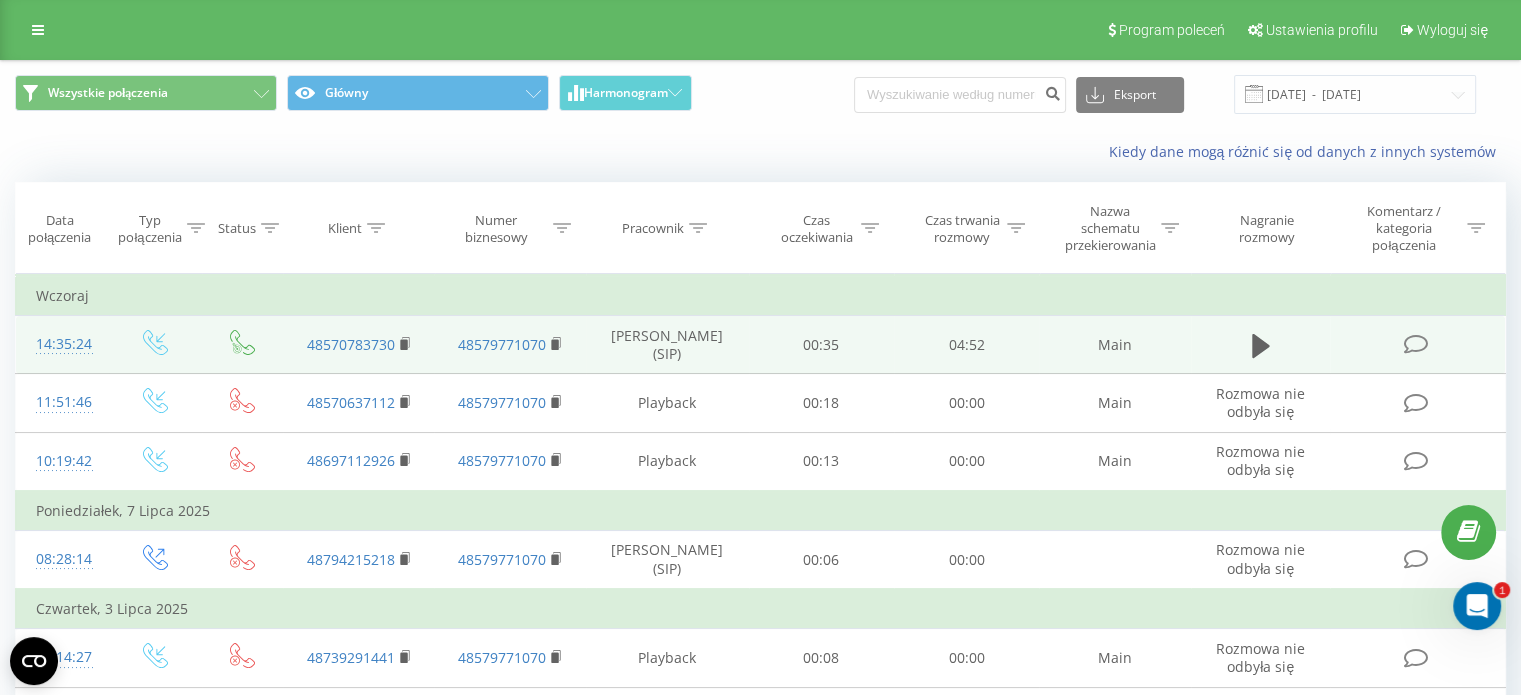 click at bounding box center (1415, 344) 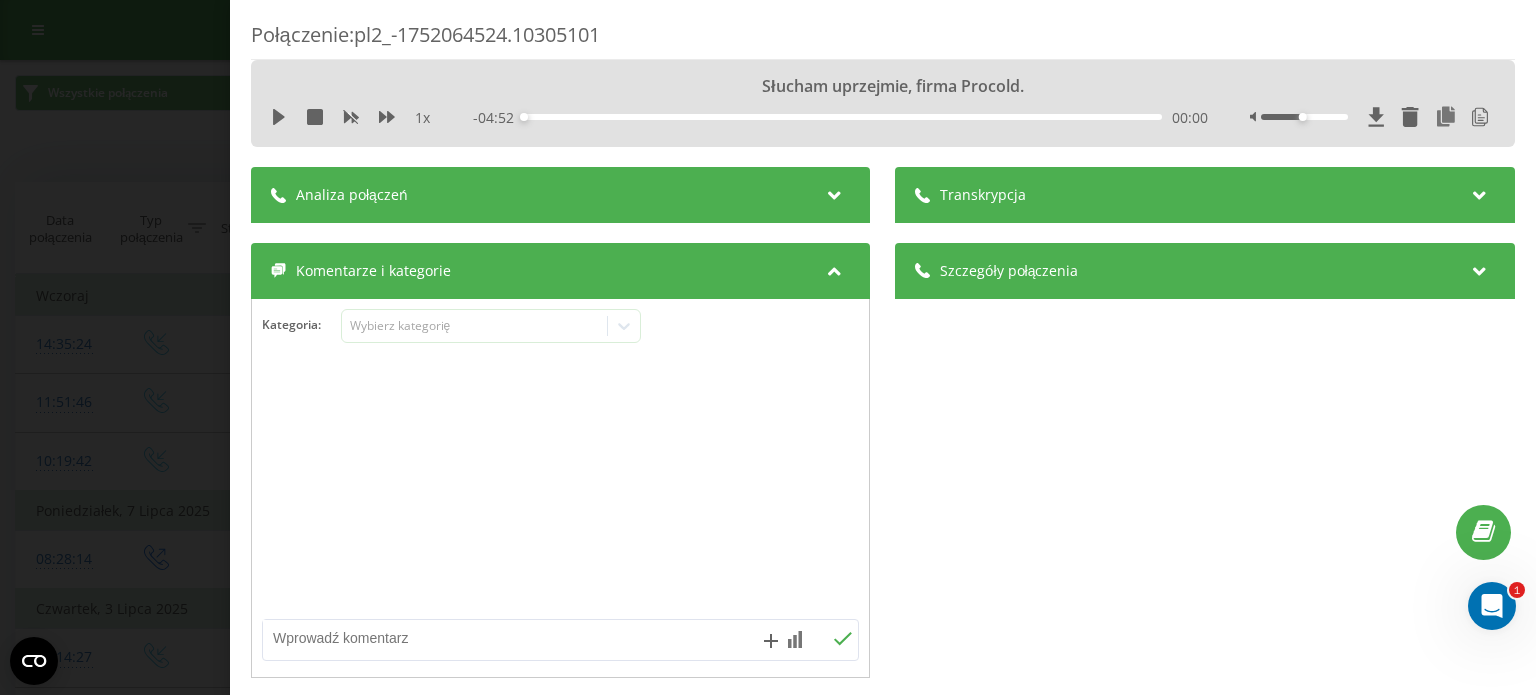 click at bounding box center (835, 192) 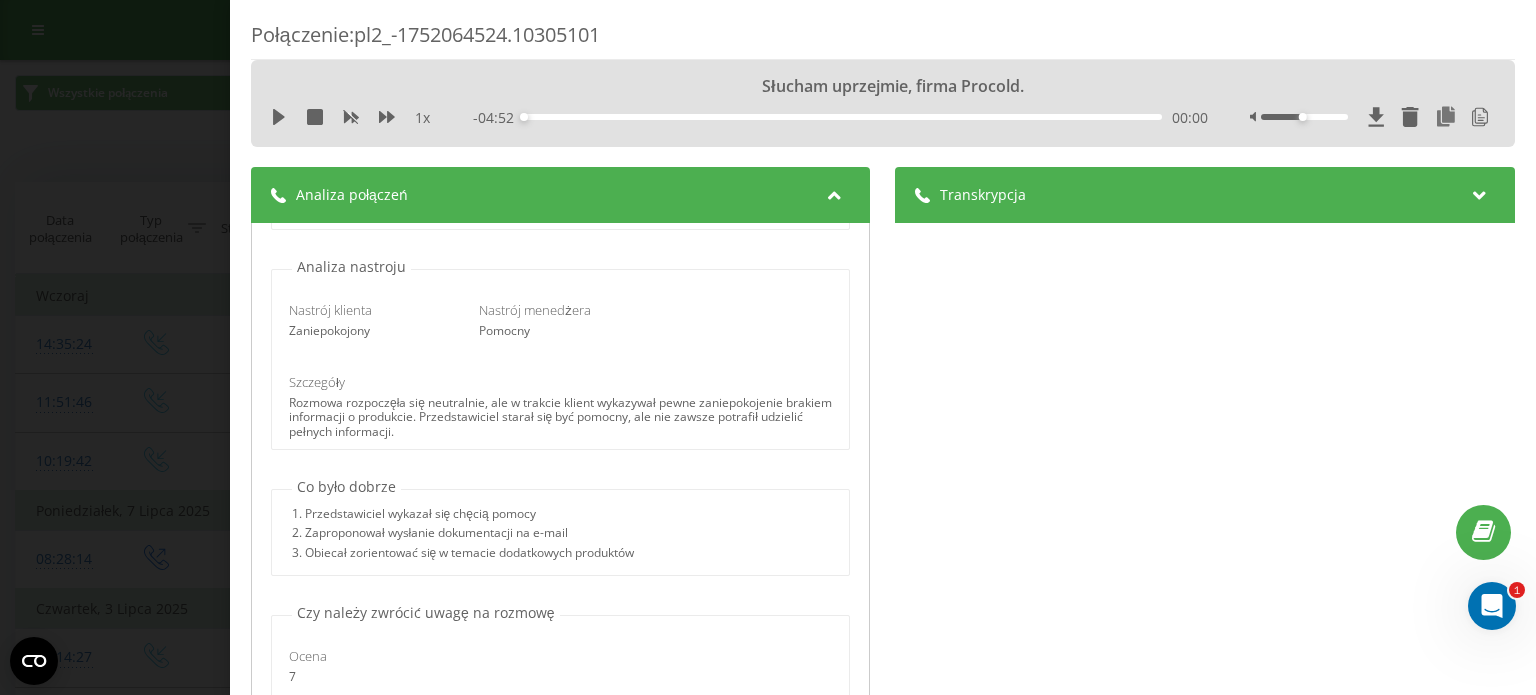 scroll, scrollTop: 557, scrollLeft: 0, axis: vertical 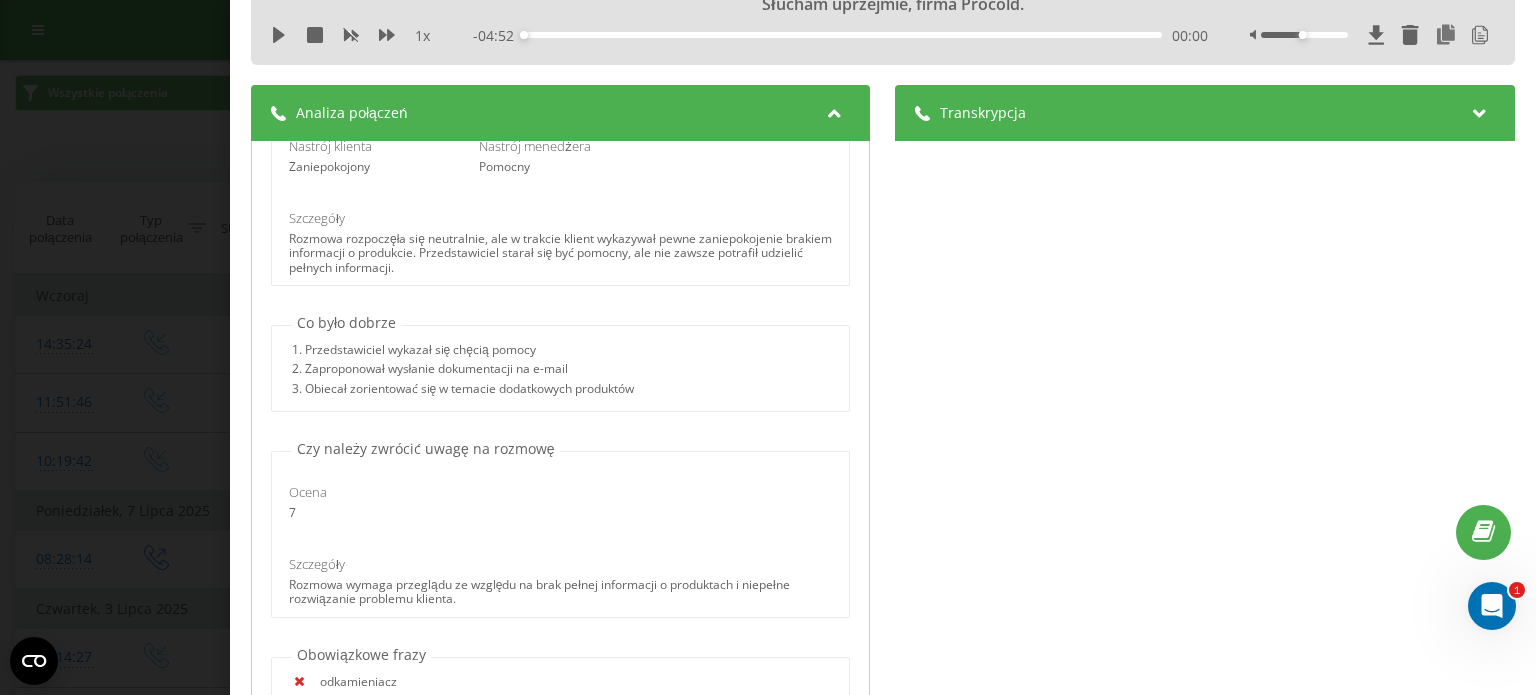click on "Rozmowa wymaga przeglądu ze względu na brak pełnej informacji o produktach i niepełne rozwiązanie problemu klienta." at bounding box center (560, 592) 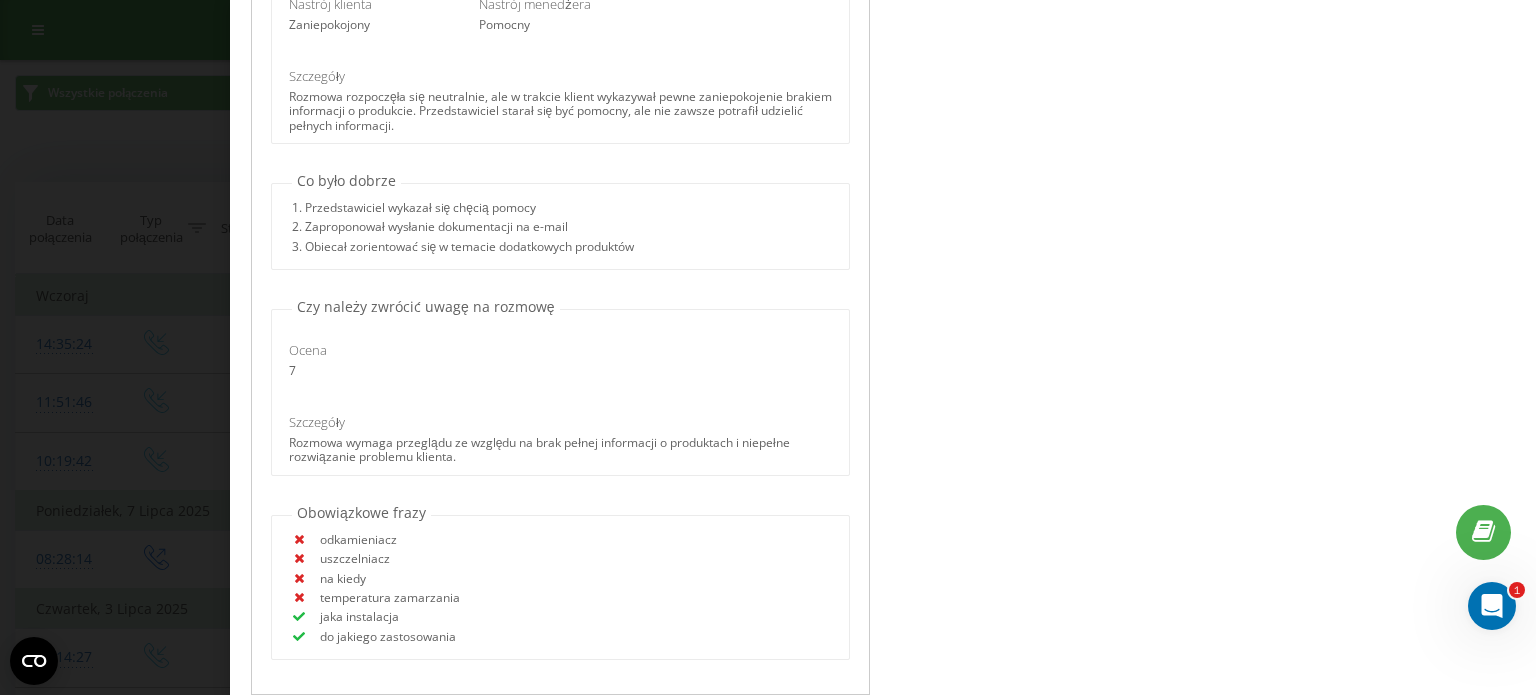 scroll, scrollTop: 92, scrollLeft: 0, axis: vertical 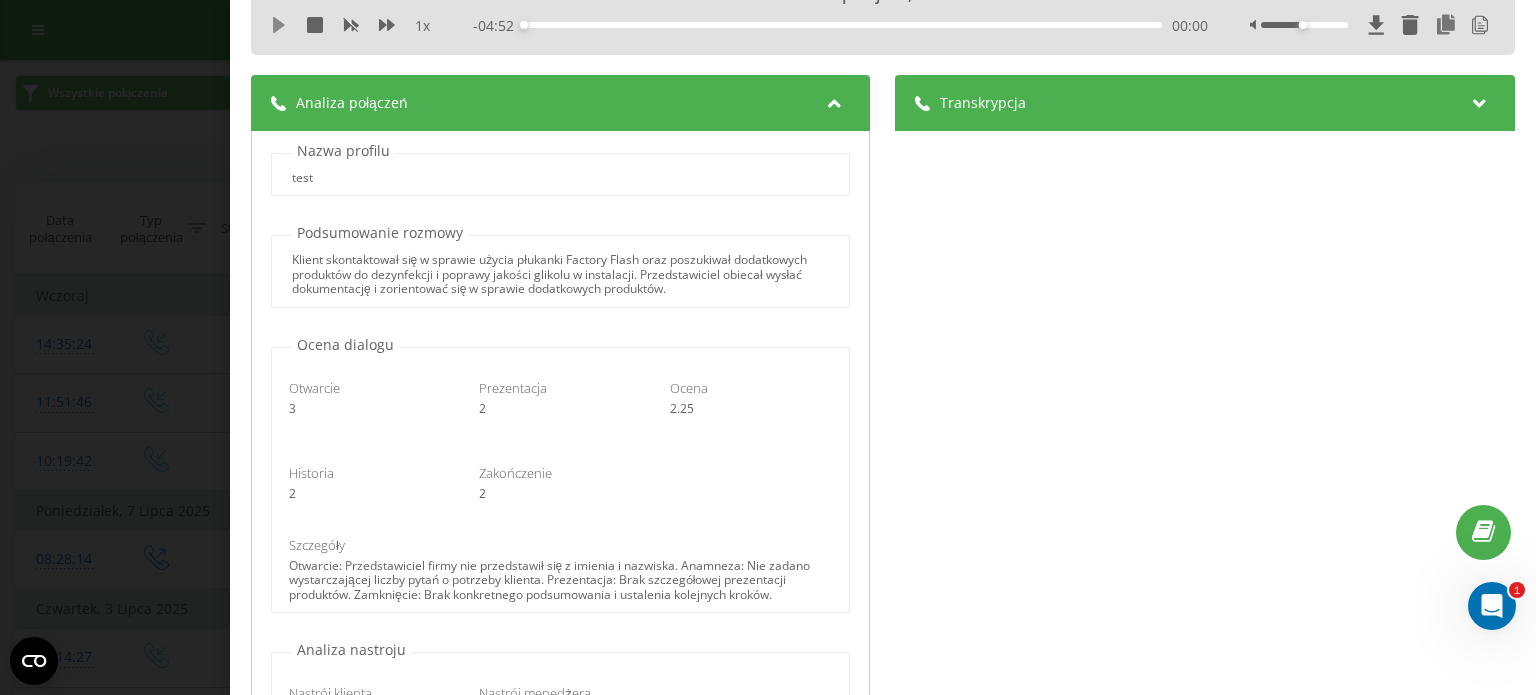 click 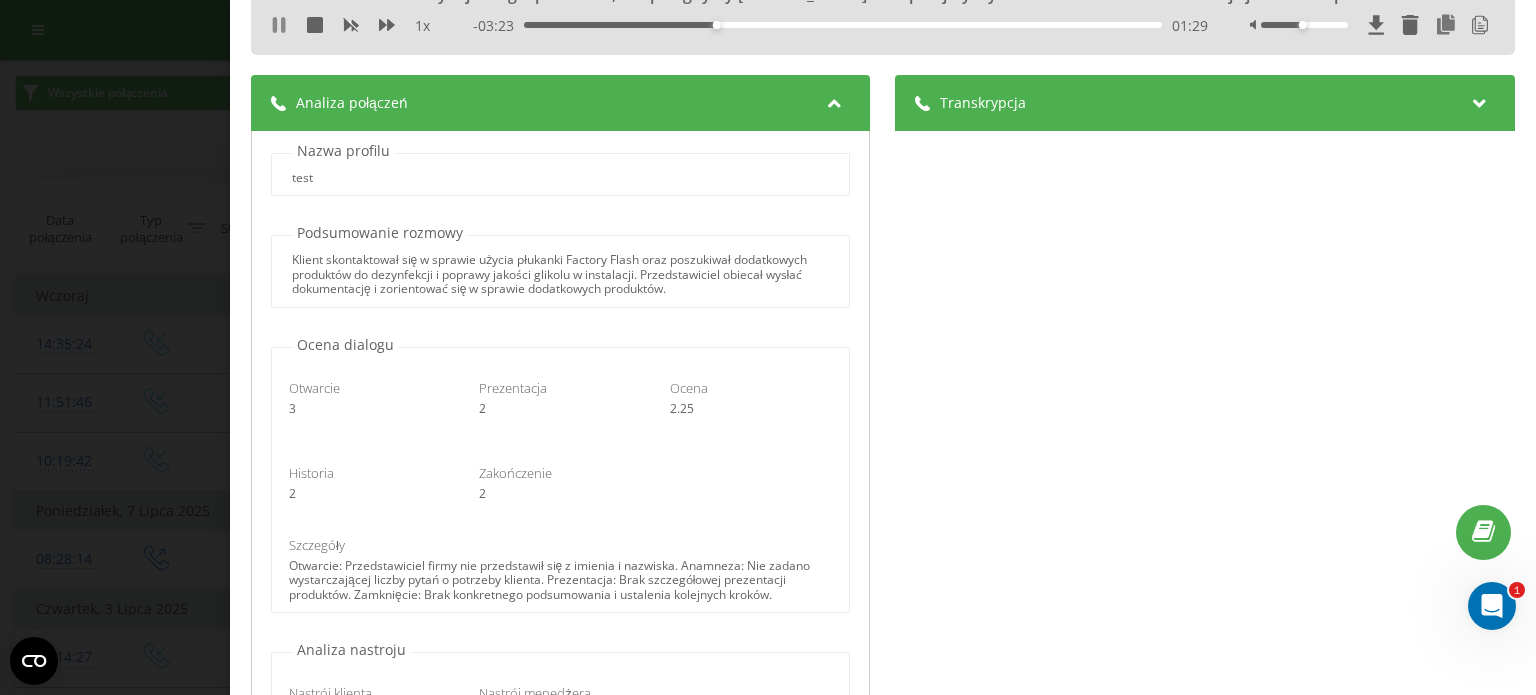 click 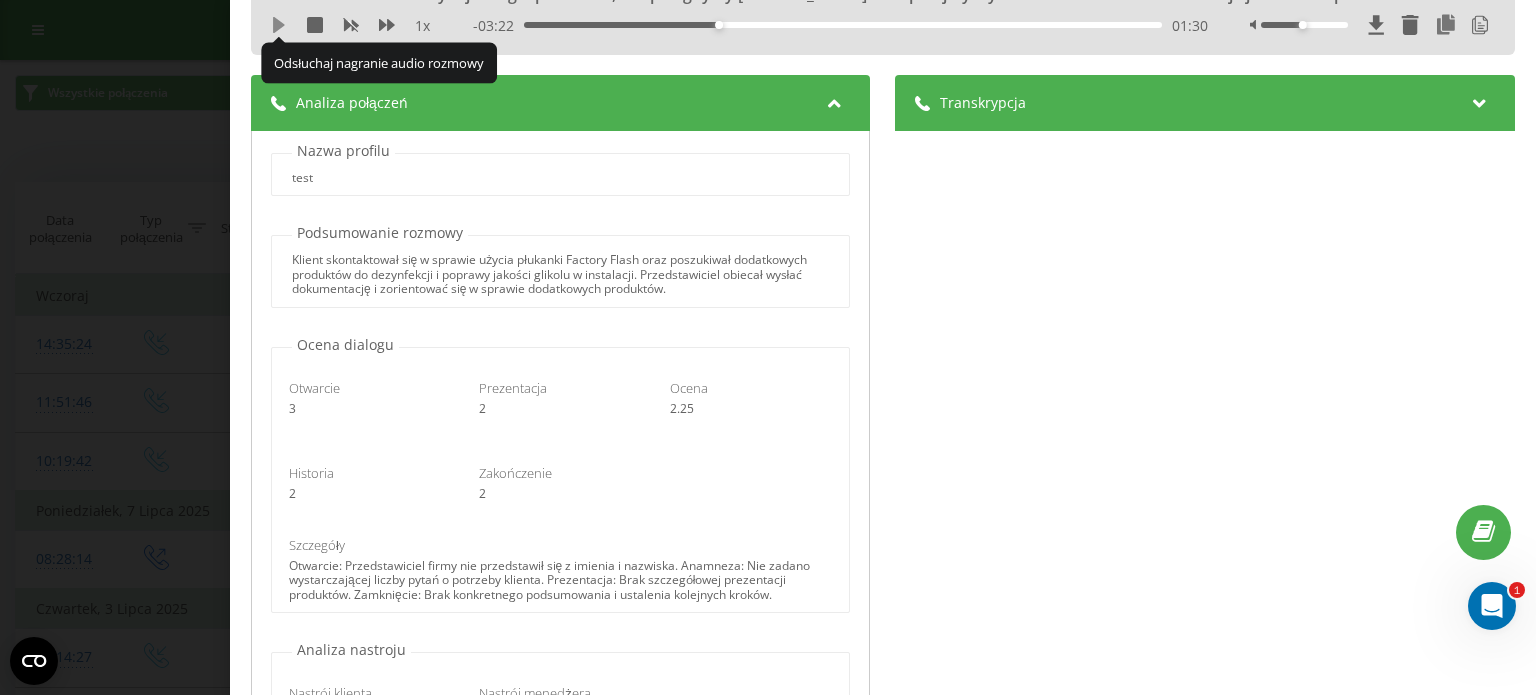 click 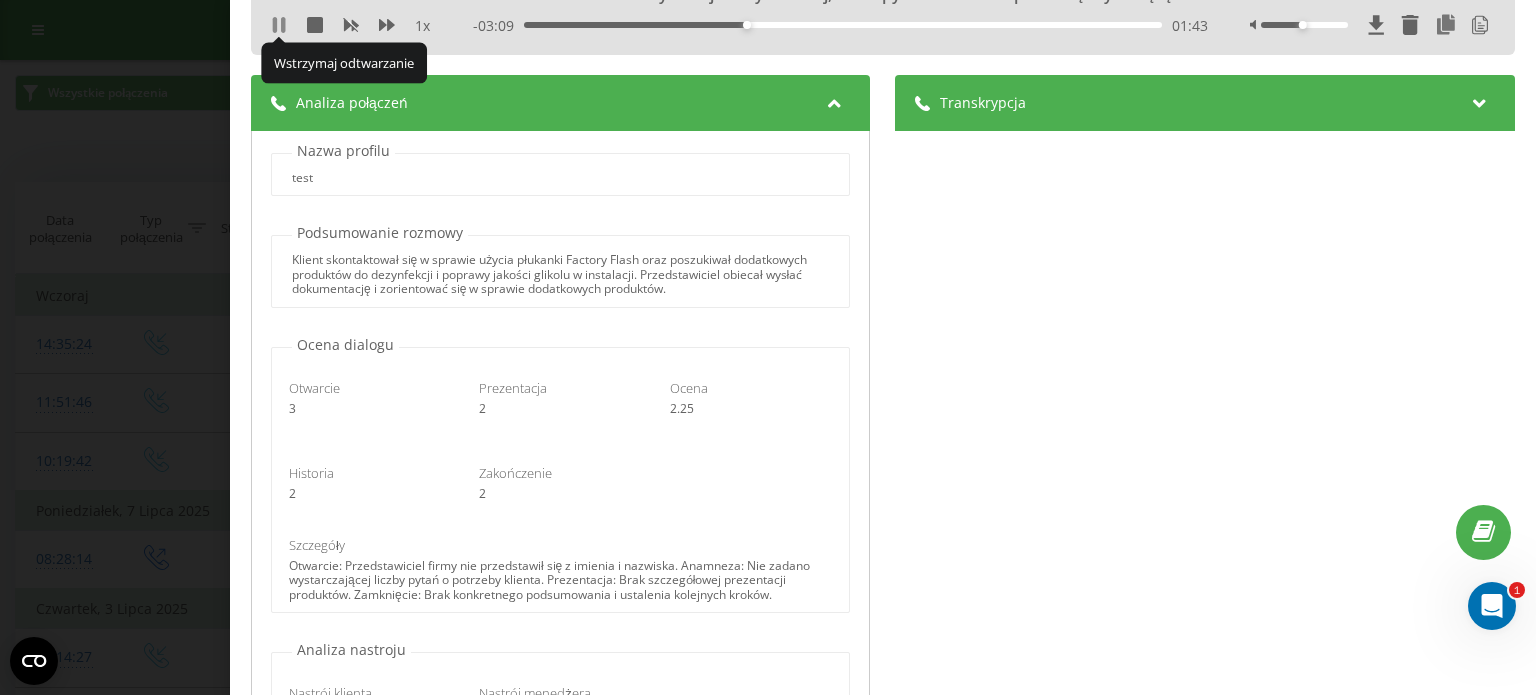 click 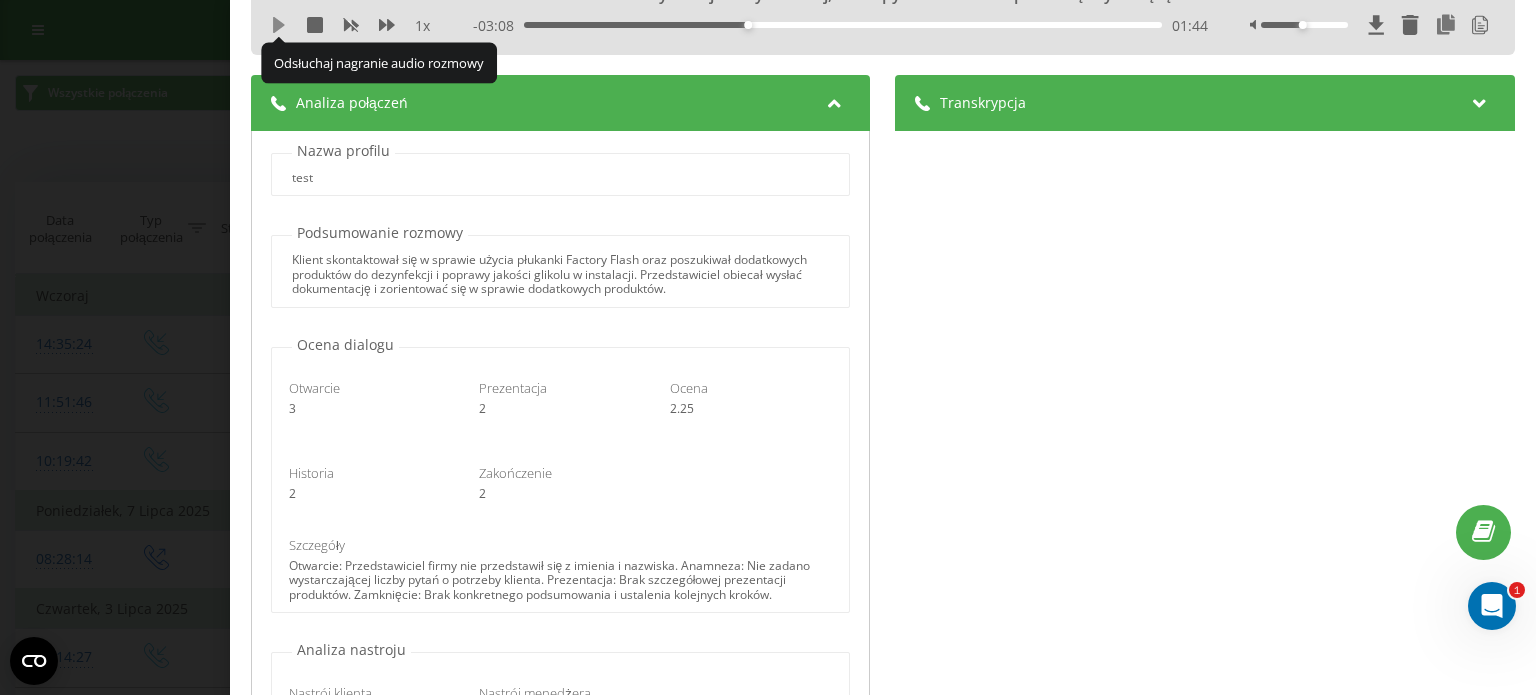 click 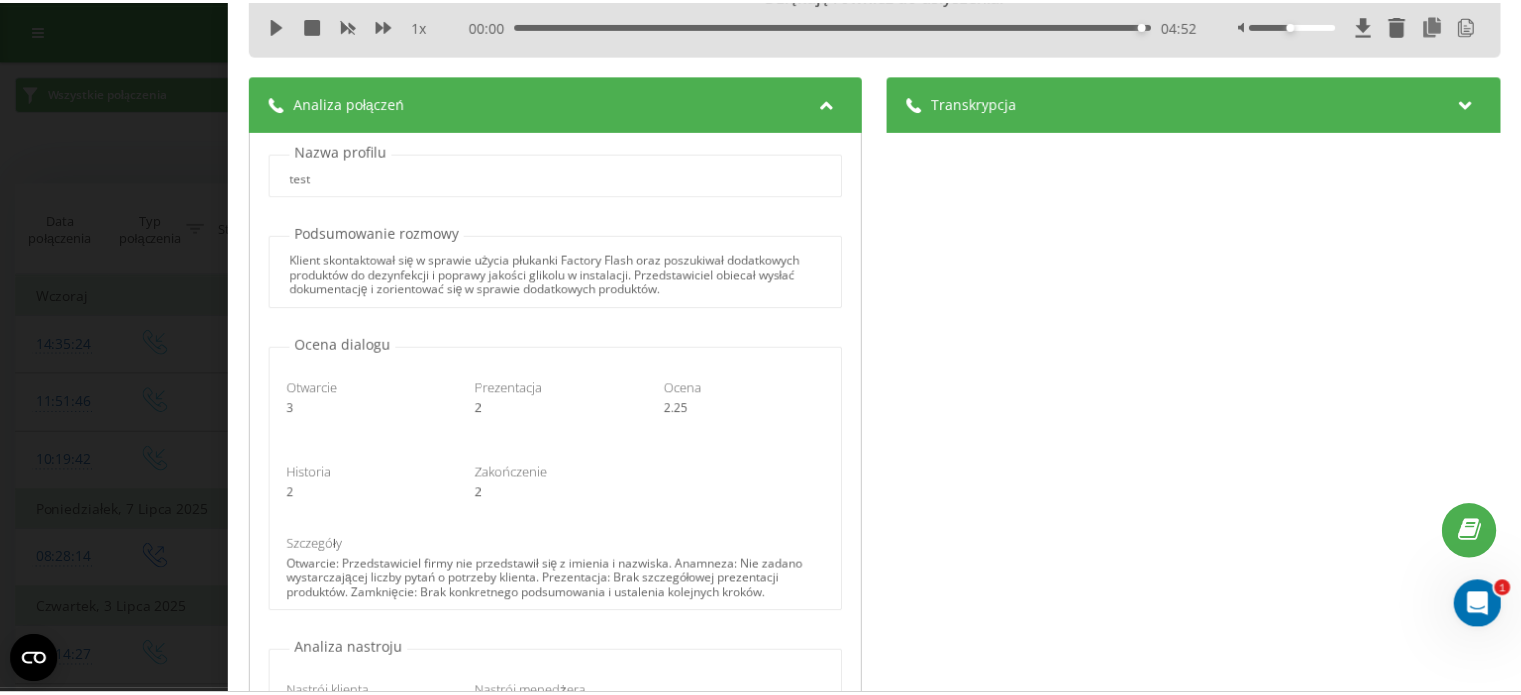scroll, scrollTop: 0, scrollLeft: 0, axis: both 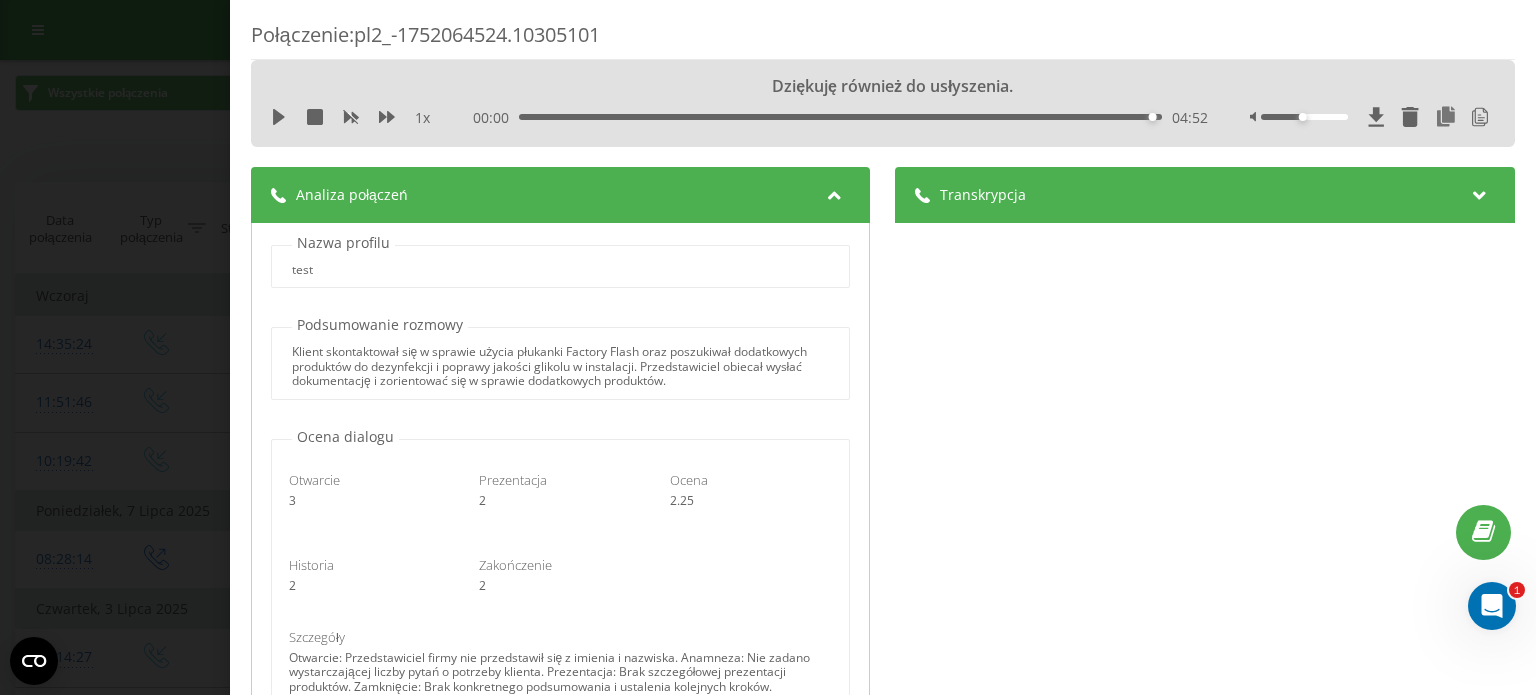 click on "Połączenie :  pl2_-1752064524.10305101 Dziękuję również do usłyszenia.   1 x  00:00 04:52   04:52   Transkrypcja 00:00 Słucham uprzejmie, firma Procold. 00:00 Witam, dzień dobry. Chciałbym się przedstawić: [PERSON_NAME] Hybsch firma HOSTA No przed jakich tam pośredników zakupiliśmy od Państwa taki płyn - pukankę Factor Flash Próbuję tutaj dodzwonięć na Pomorskie ale nikt nie odbiera do Pana Kamila 00:18 Tak? 00:23 Ok 00:23 No i przystępujemy do... Tak, HOS-a no. 00:25 Jeszcze raz niech Pani powie: "Firma Hosta", tak? 00:28 Okej. Już sobie zapiszę, no i słucham 00:33 I mamy płukankę Factory Flash? Jak się ją używa bo nie dostaliśmy żadnej dokumentacji od naszej firmki co nam tutaj to sprzedała 00:35 okej 00:43 OK a to jest wyrób gotowy czy w formie koncentratu? 00:44 Wie Pan co to jest tak wyrób chyba gotowy, nie? A nie koncentrat przepraszam. Koncentrat to jest no 00:47 koncentrat, no to najlepiej 00:55 No 00:58 01:04 01:08 OK? Tak oczywiście! 01:10 01:11 01:20 01:31 3" at bounding box center (768, 347) 